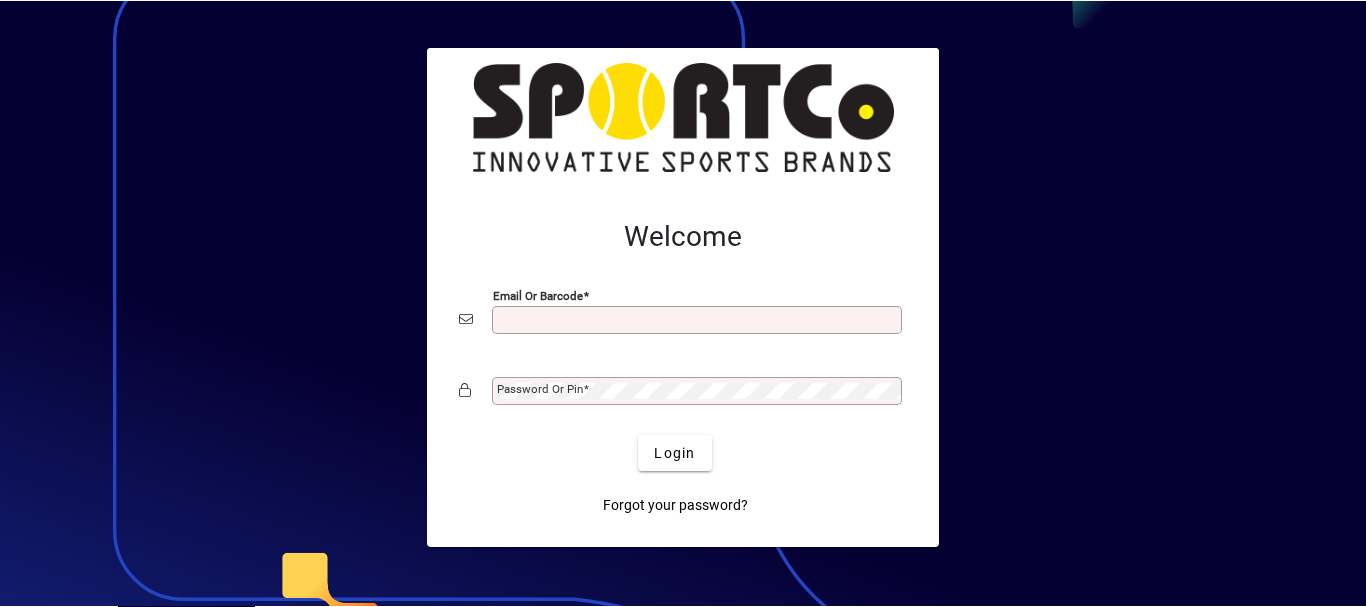 scroll, scrollTop: 0, scrollLeft: 0, axis: both 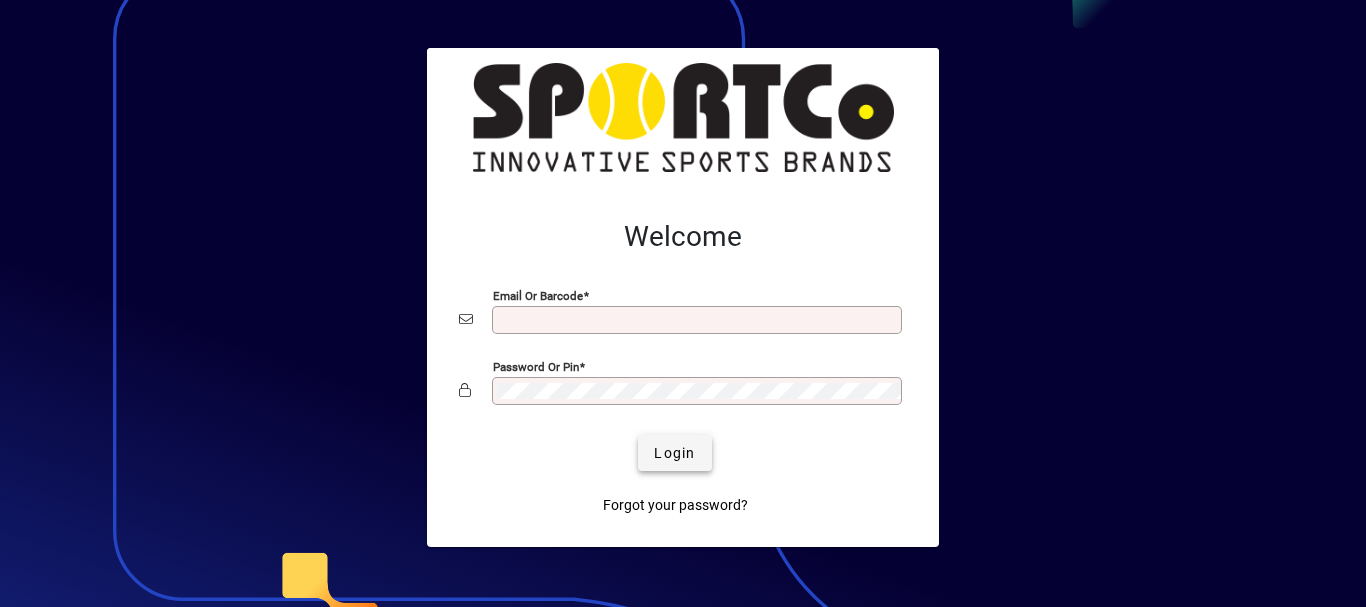 type on "**********" 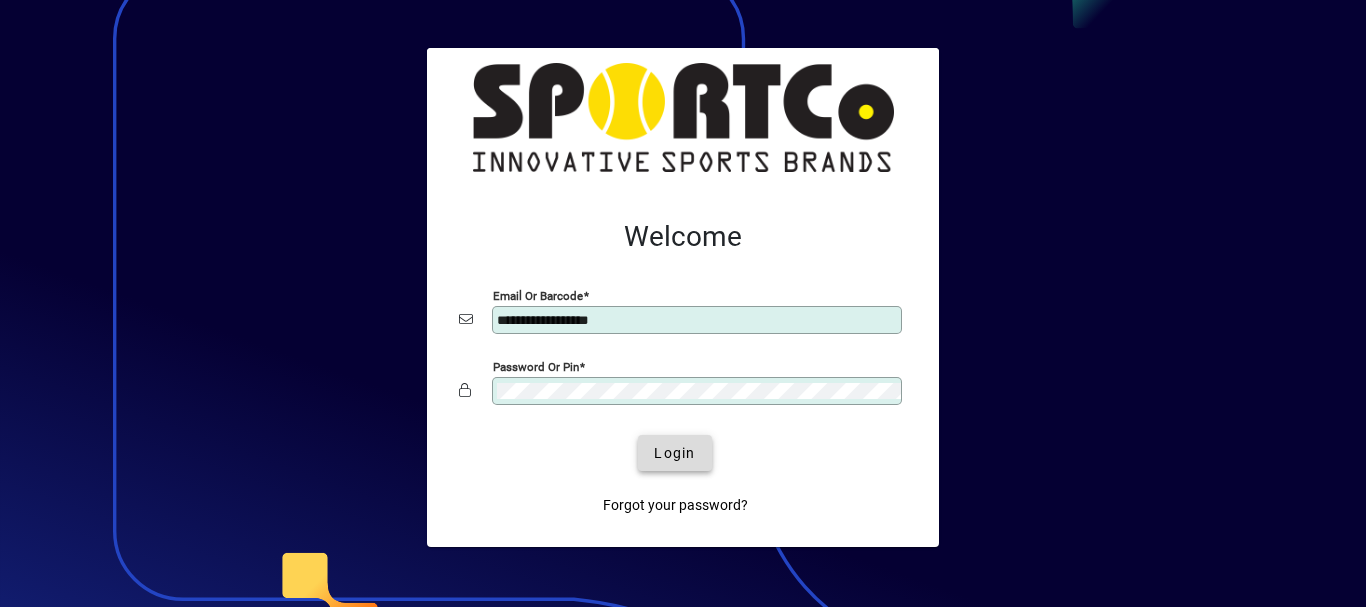 click on "Login" 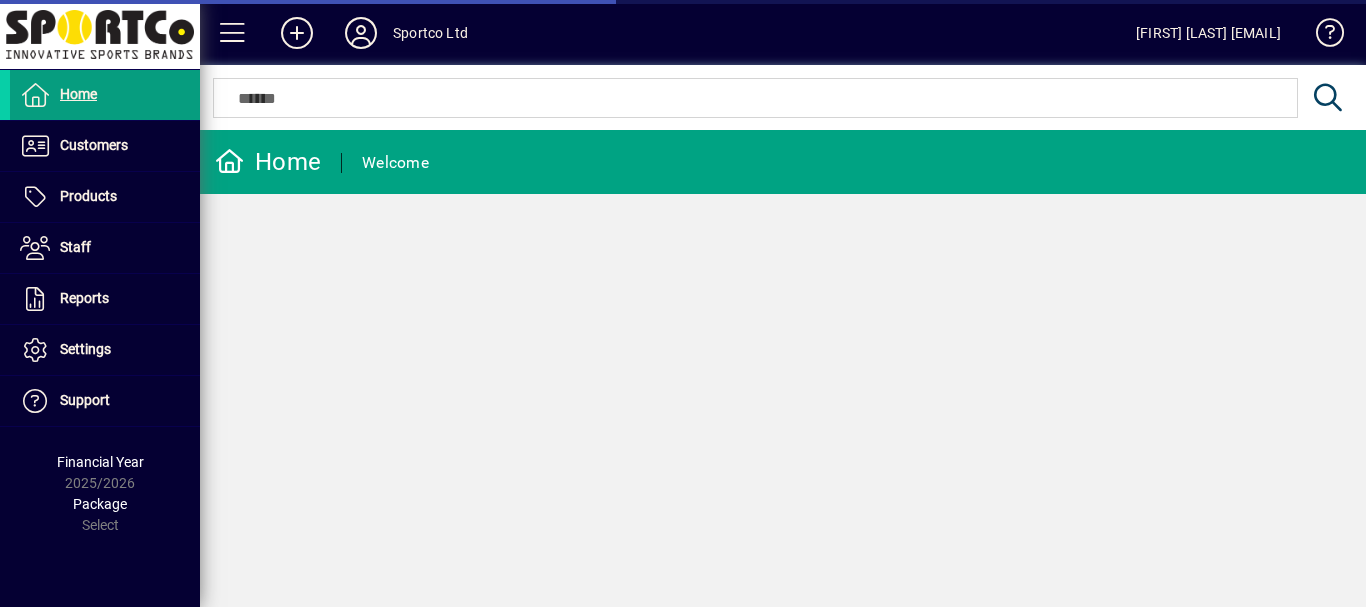scroll, scrollTop: 0, scrollLeft: 0, axis: both 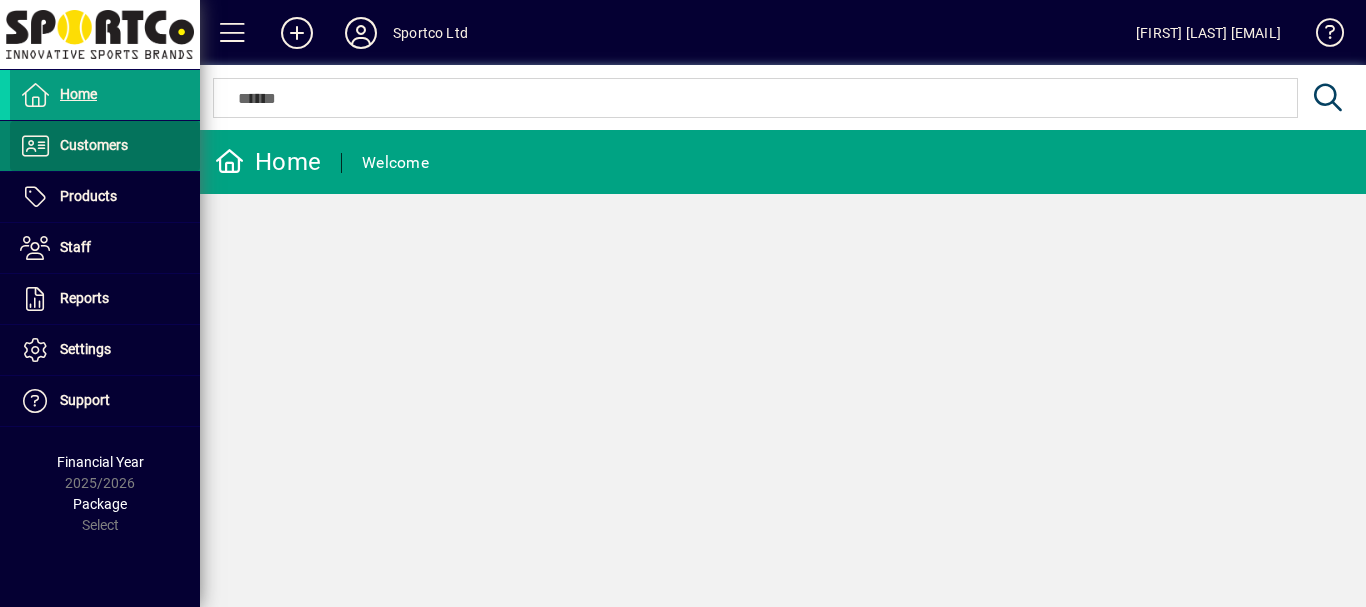 click on "Customers" at bounding box center [94, 145] 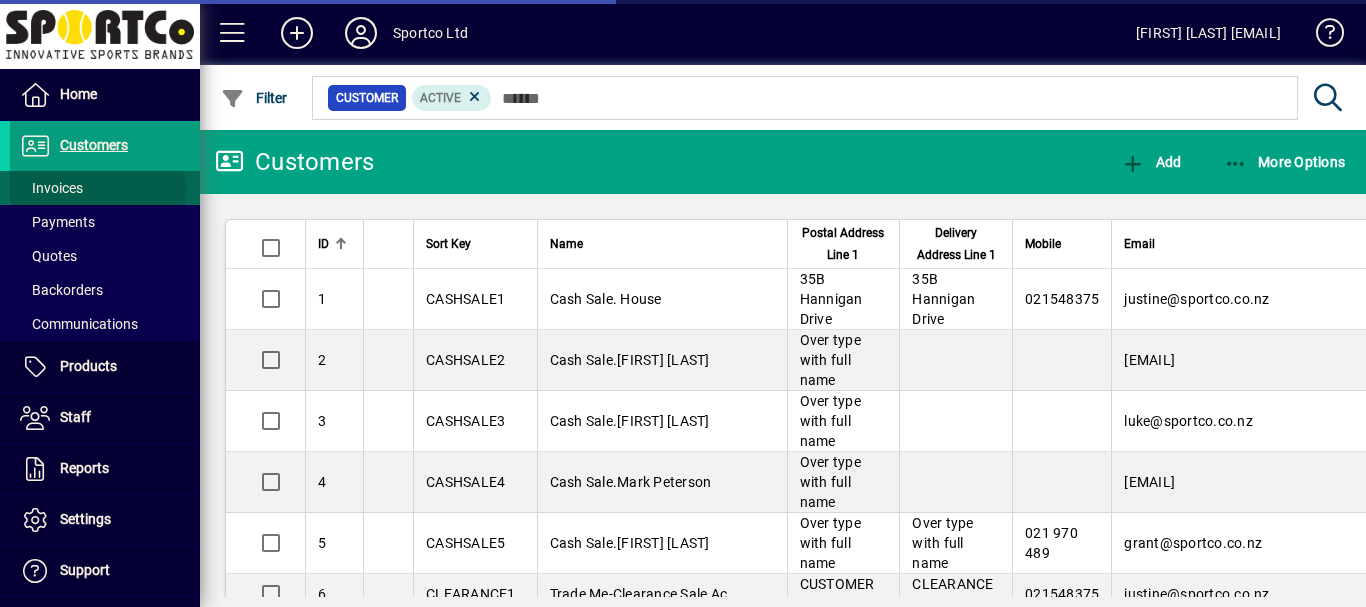 click on "Invoices" at bounding box center (51, 188) 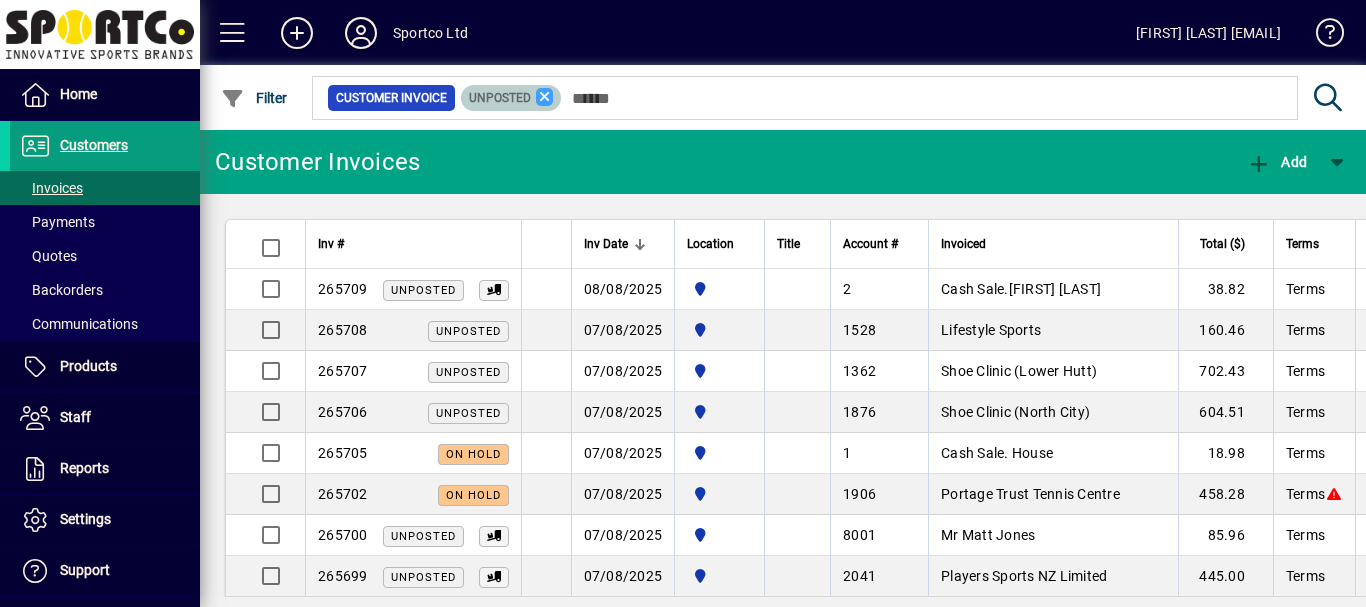 click at bounding box center (545, 97) 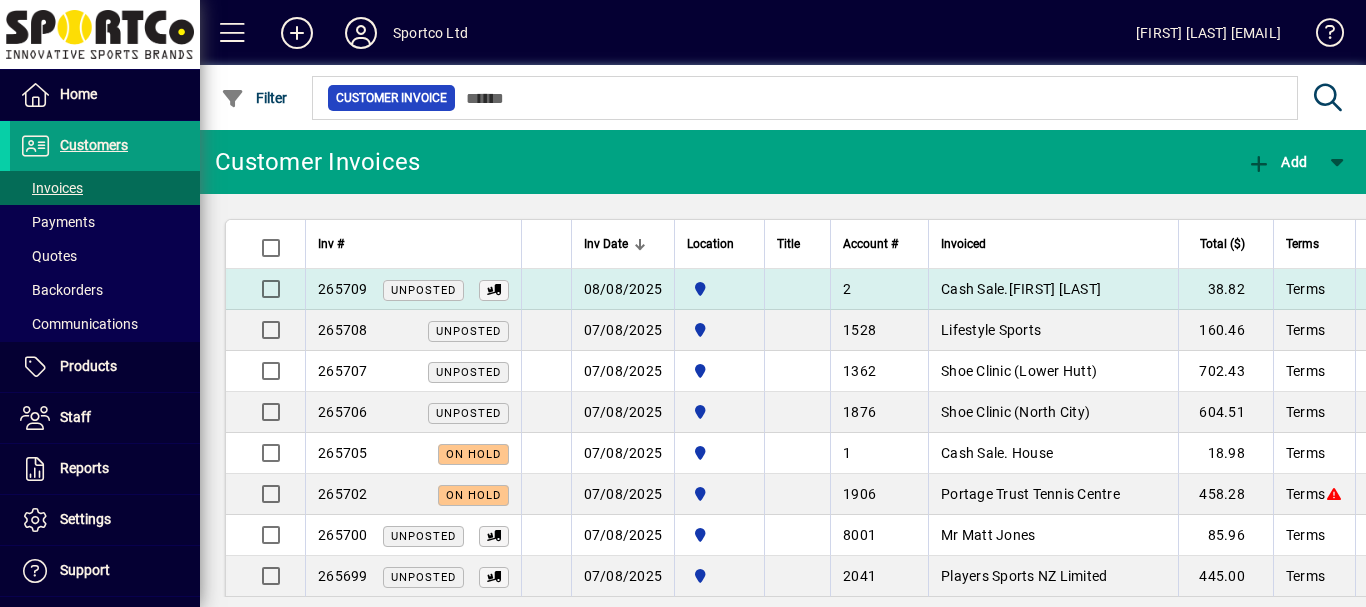 click on "Cash Sale.[FIRST] [LAST]" at bounding box center [1021, 289] 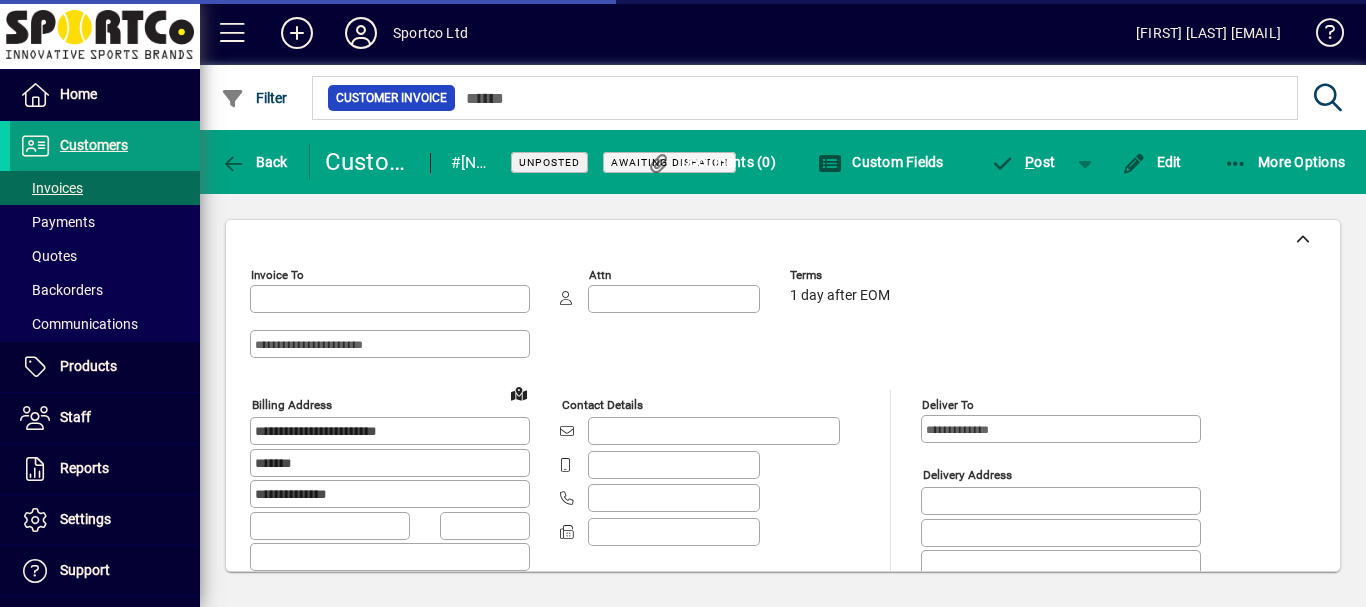 type on "**********" 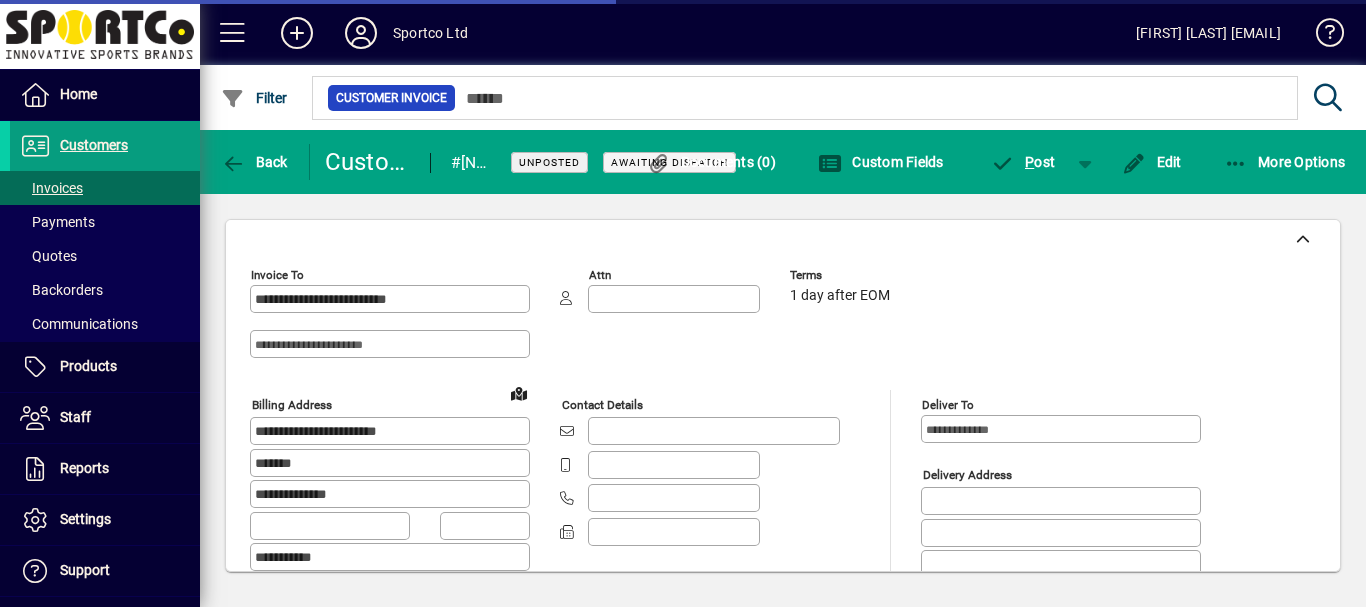type on "**********" 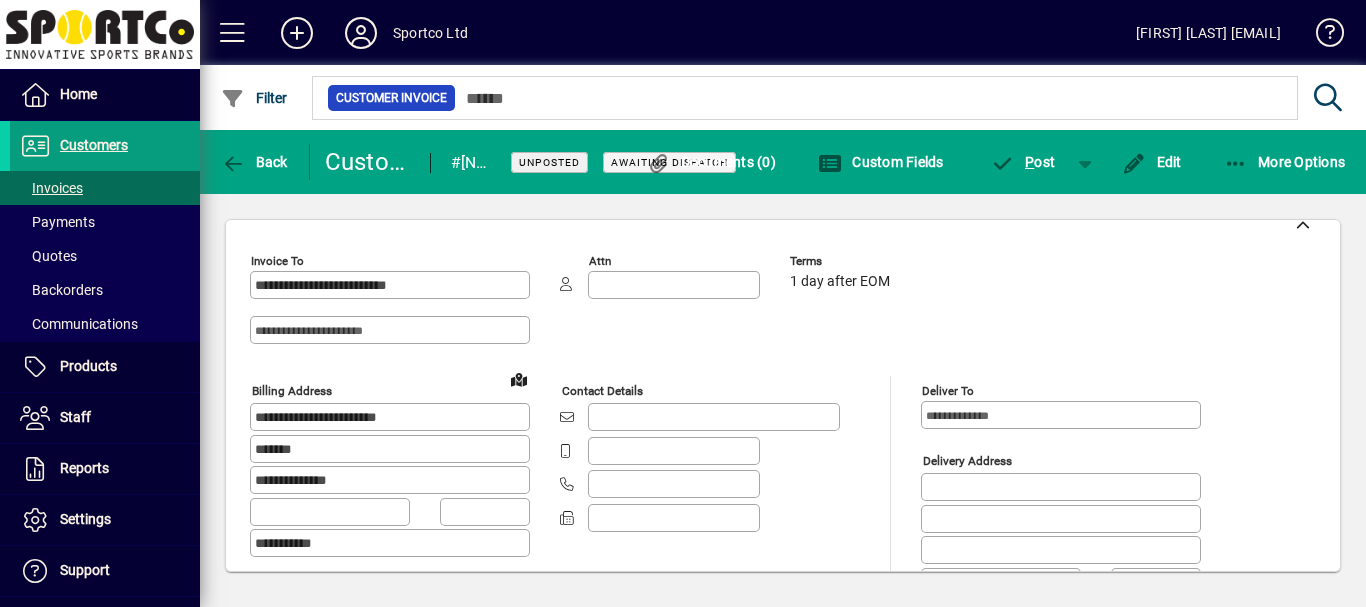 scroll, scrollTop: 0, scrollLeft: 0, axis: both 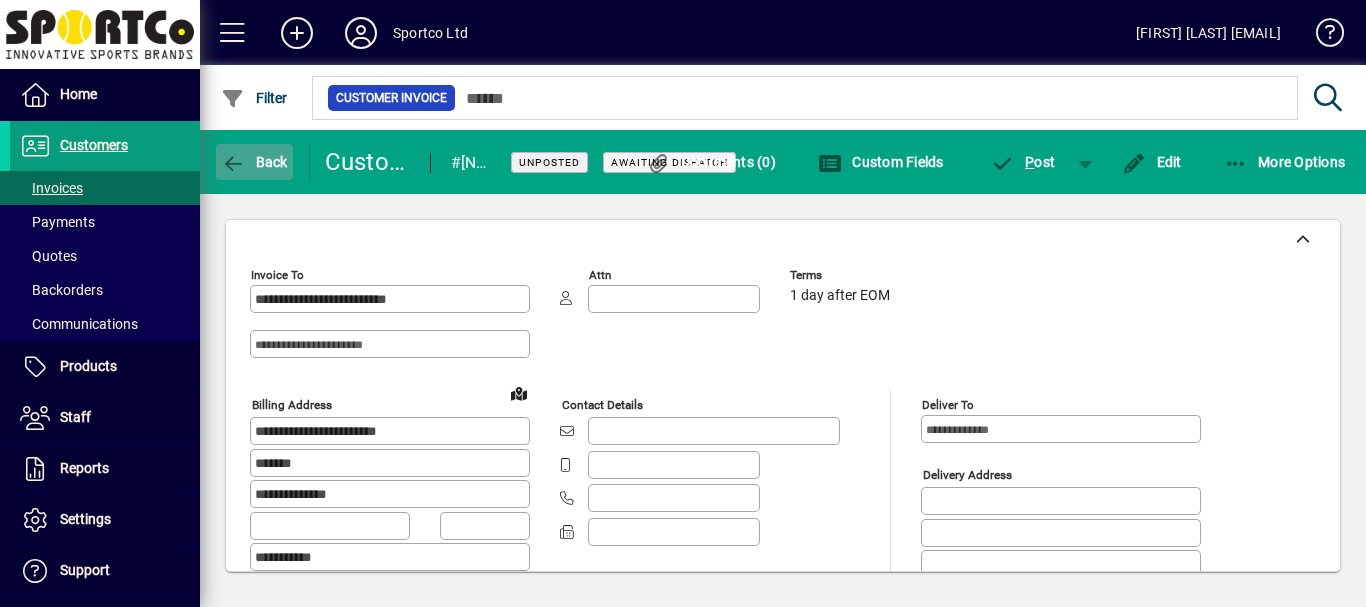 click on "Back" 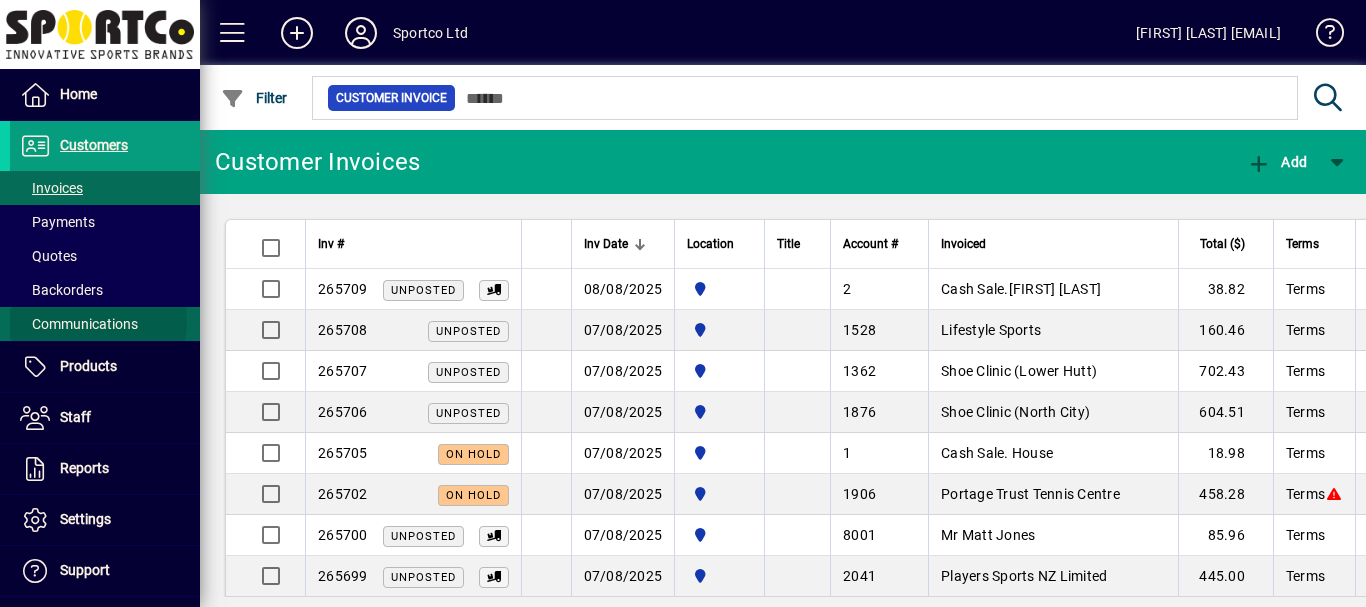 click on "Communications" at bounding box center (79, 324) 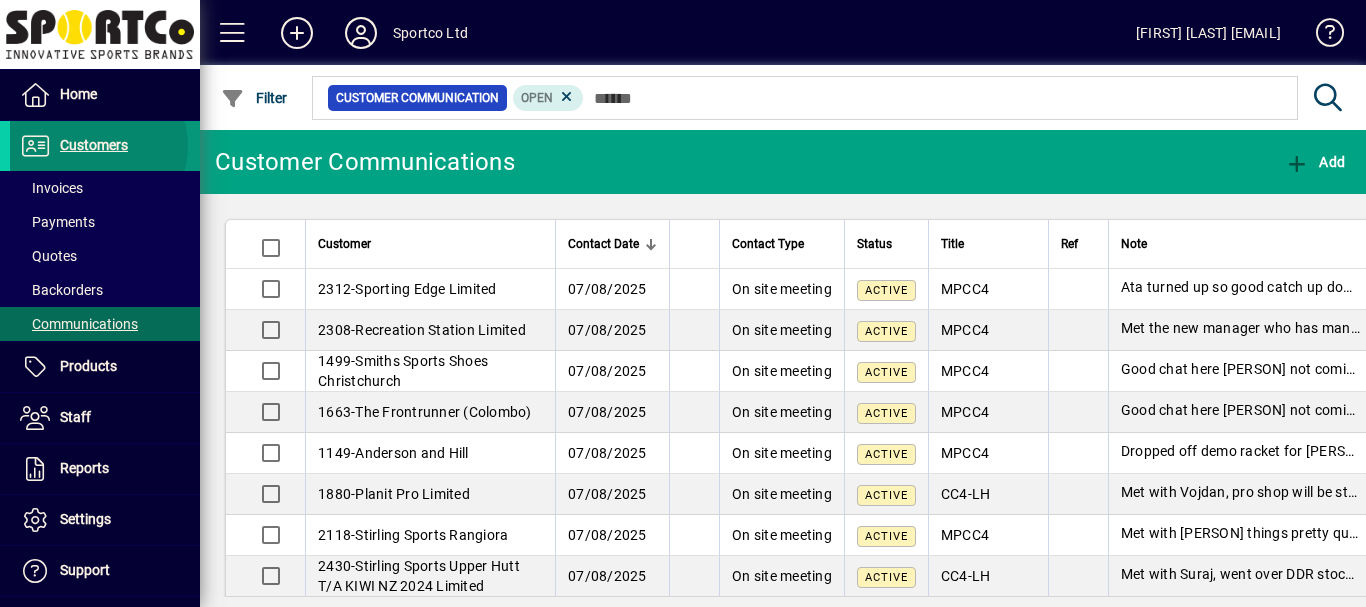 click on "Customers" at bounding box center [94, 145] 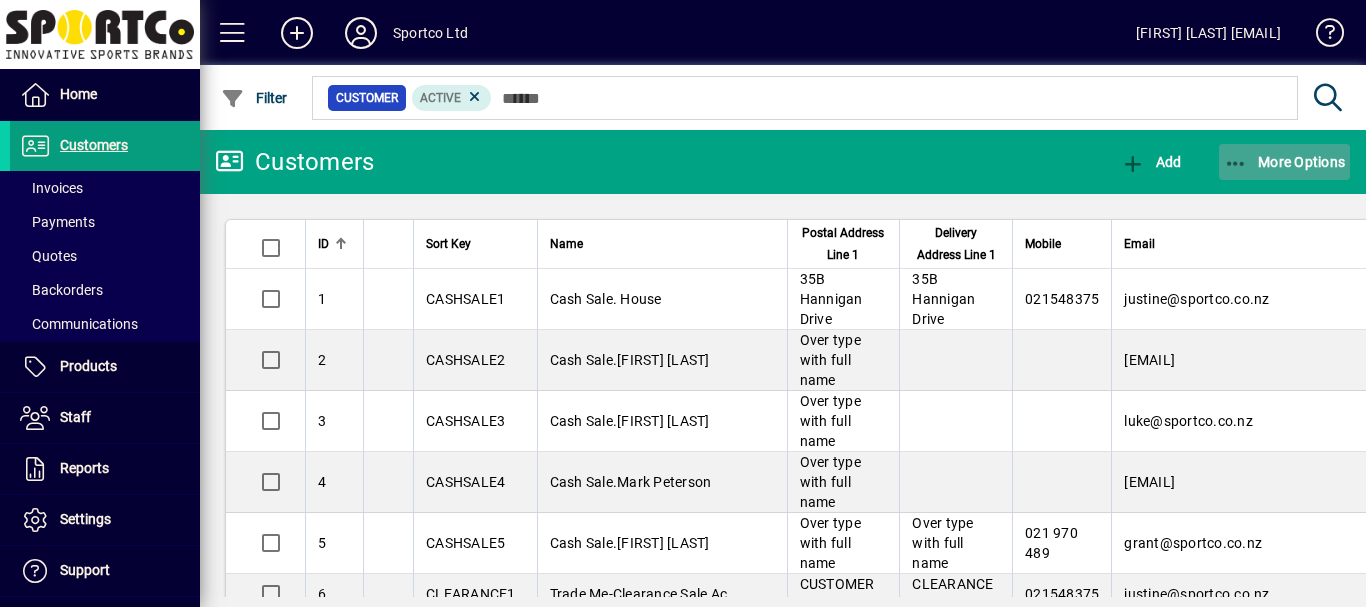 click on "More Options" 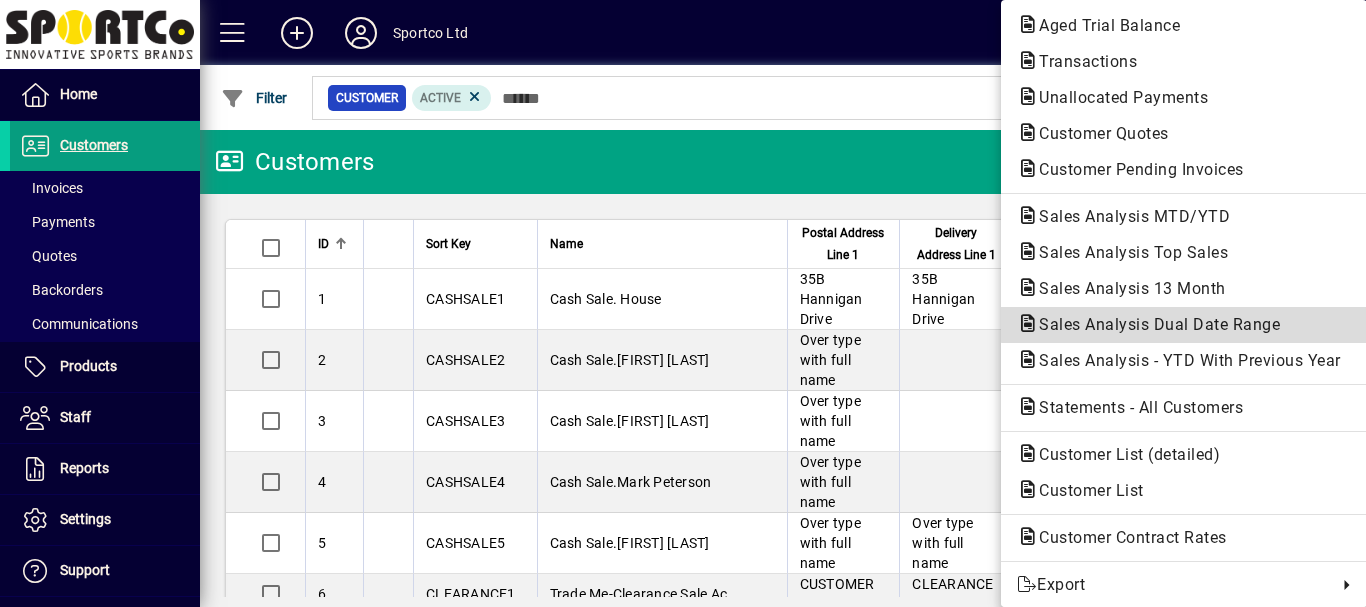 click on "Sales Analysis Dual Date Range" 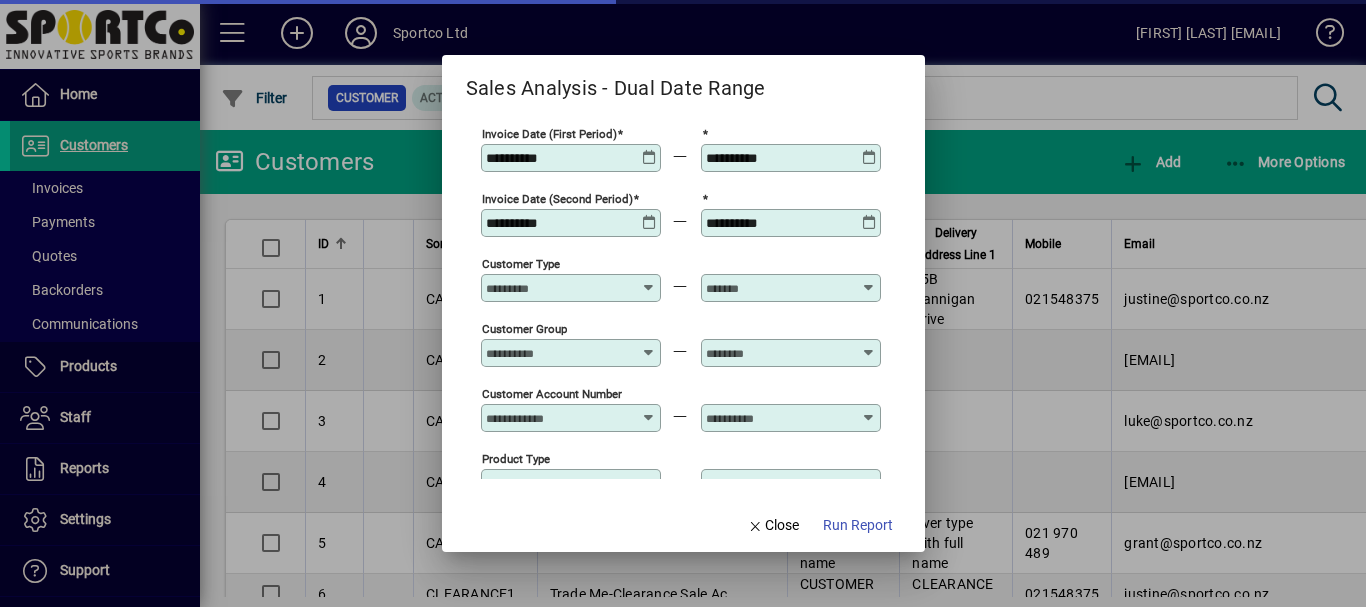 type on "**********" 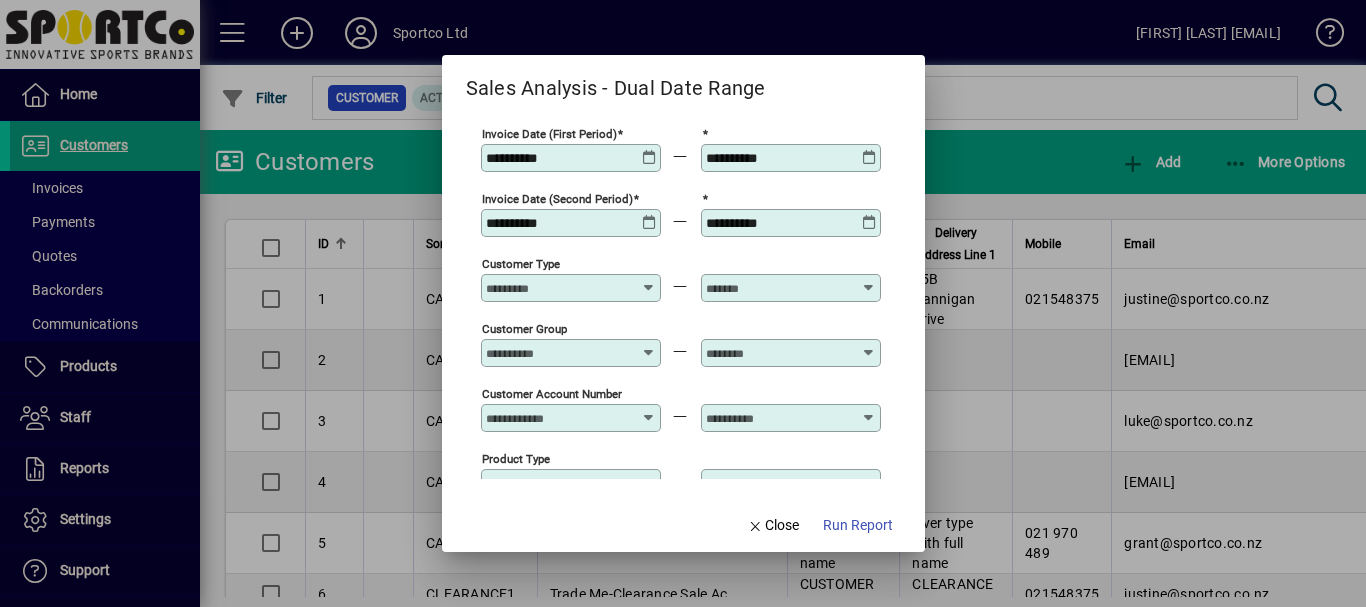 drag, startPoint x: 776, startPoint y: 220, endPoint x: 790, endPoint y: 221, distance: 14.035668 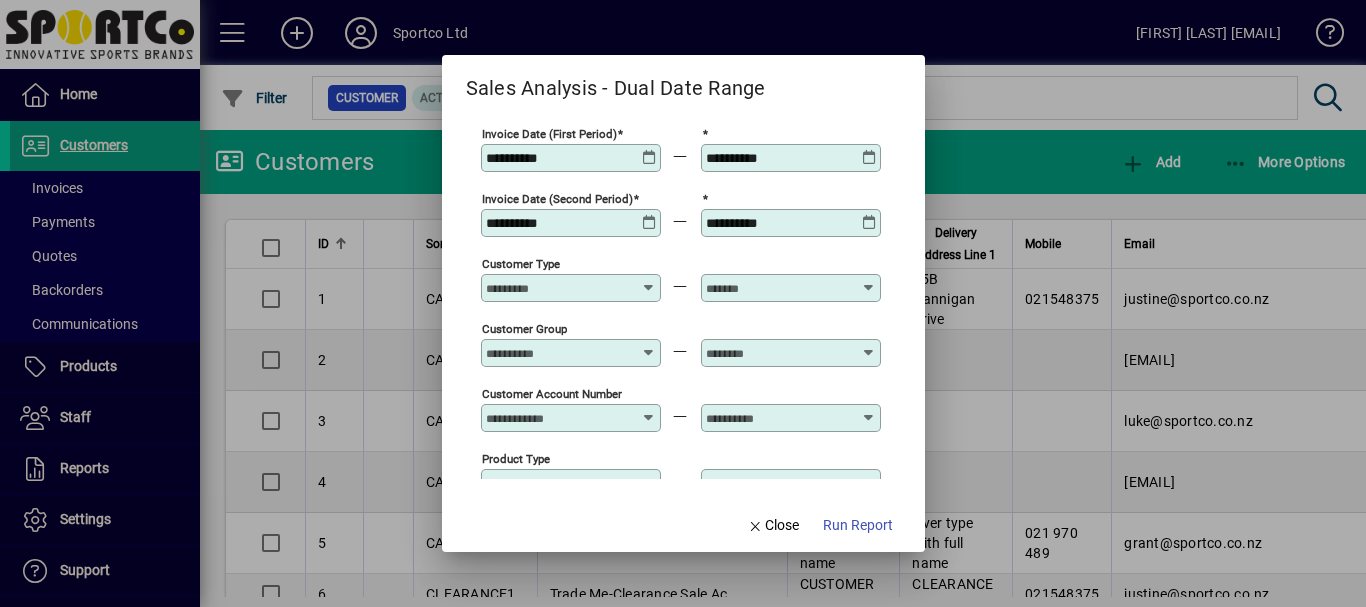 click on "**********" at bounding box center (779, 223) 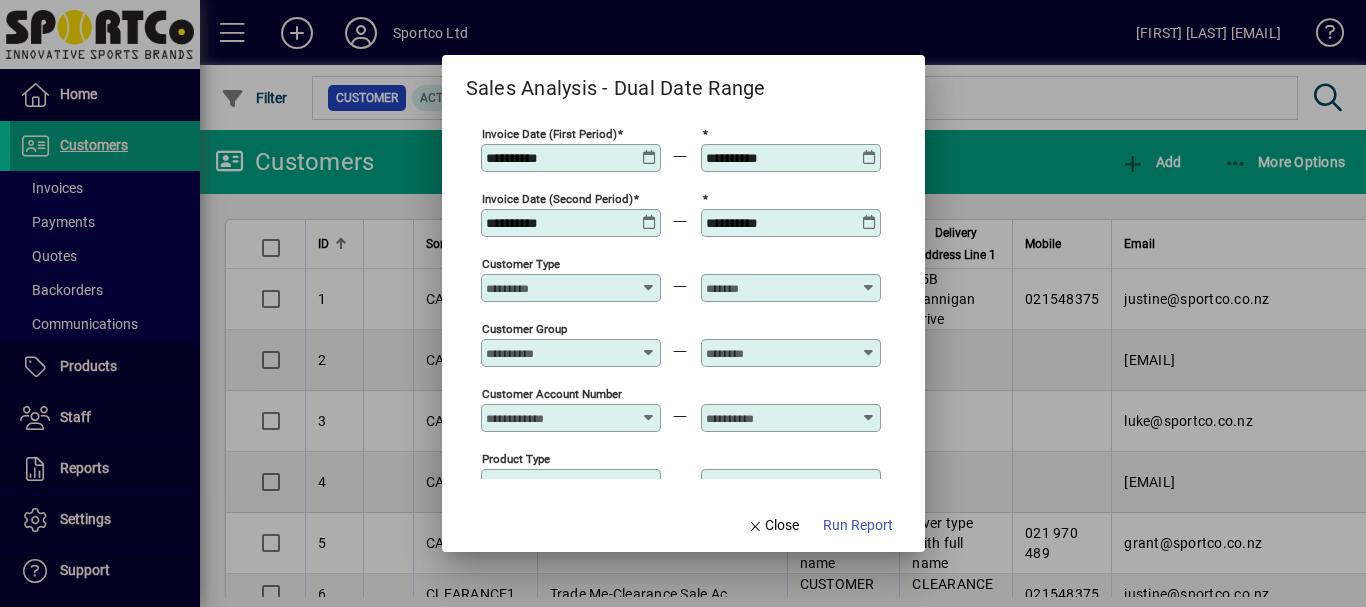 drag, startPoint x: 774, startPoint y: 156, endPoint x: 800, endPoint y: 162, distance: 26.683329 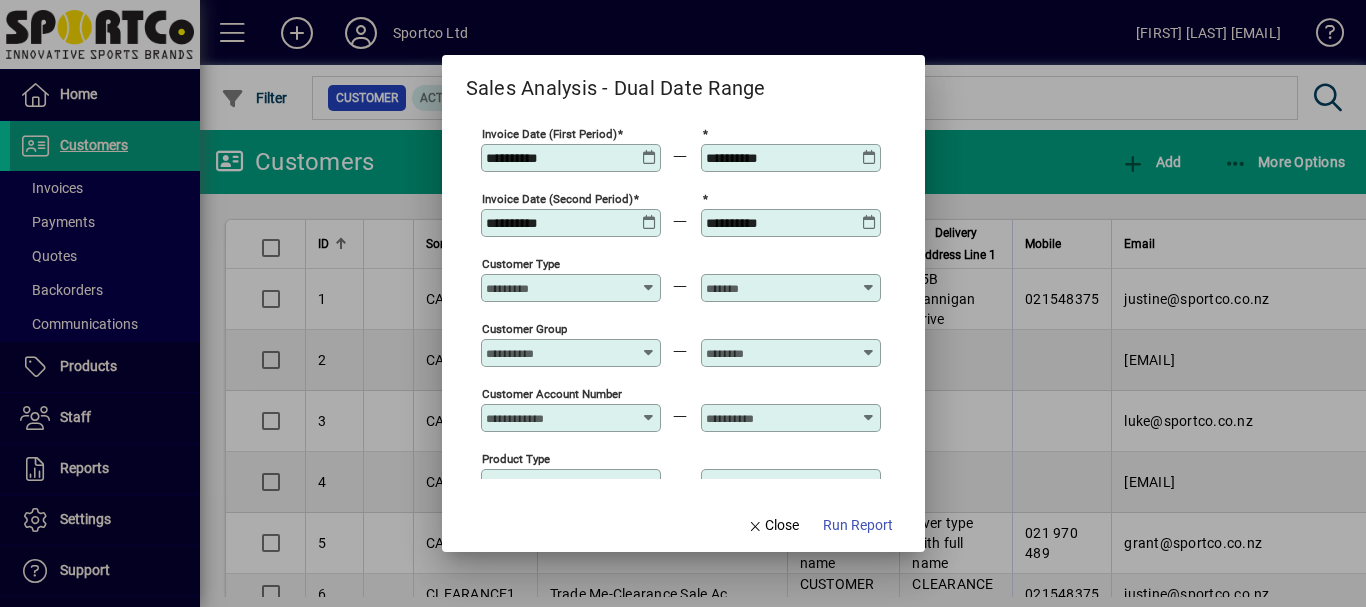click on "**********" at bounding box center (779, 158) 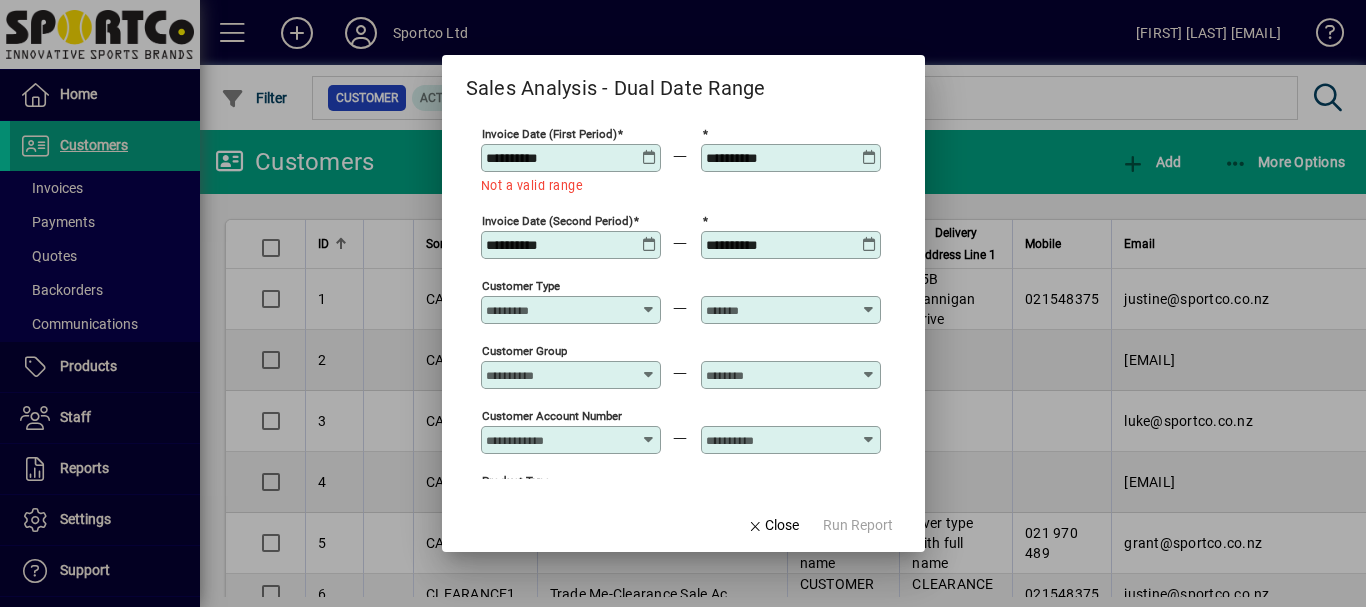 type on "**********" 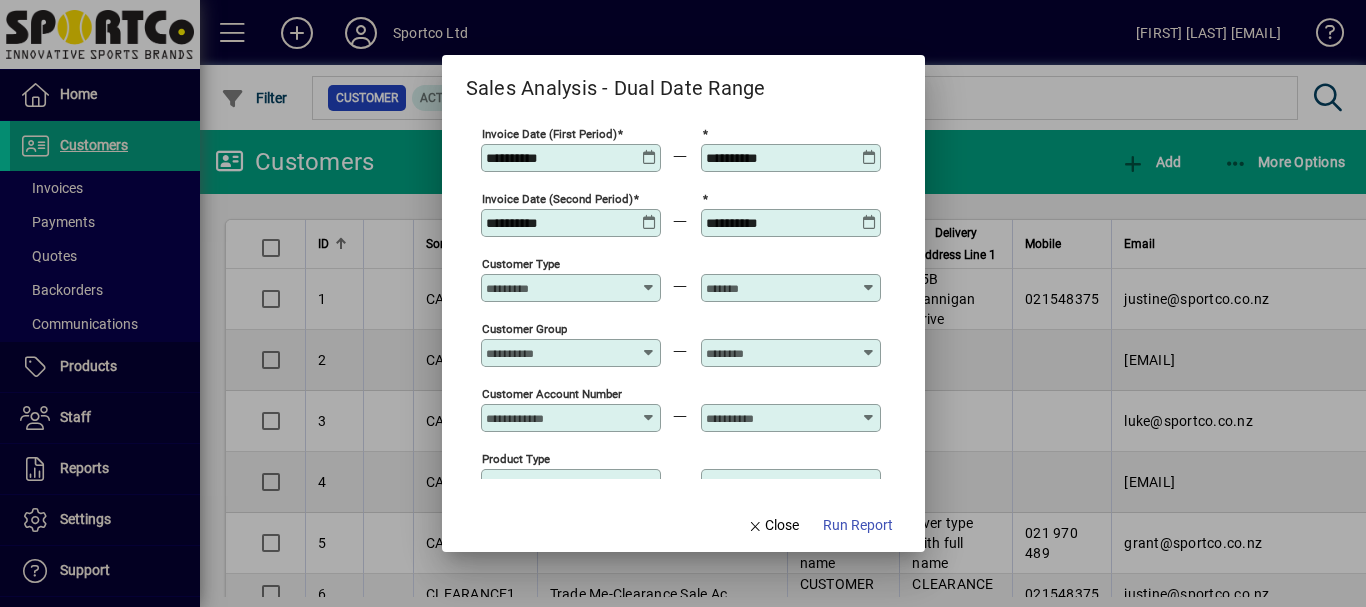 type on "**********" 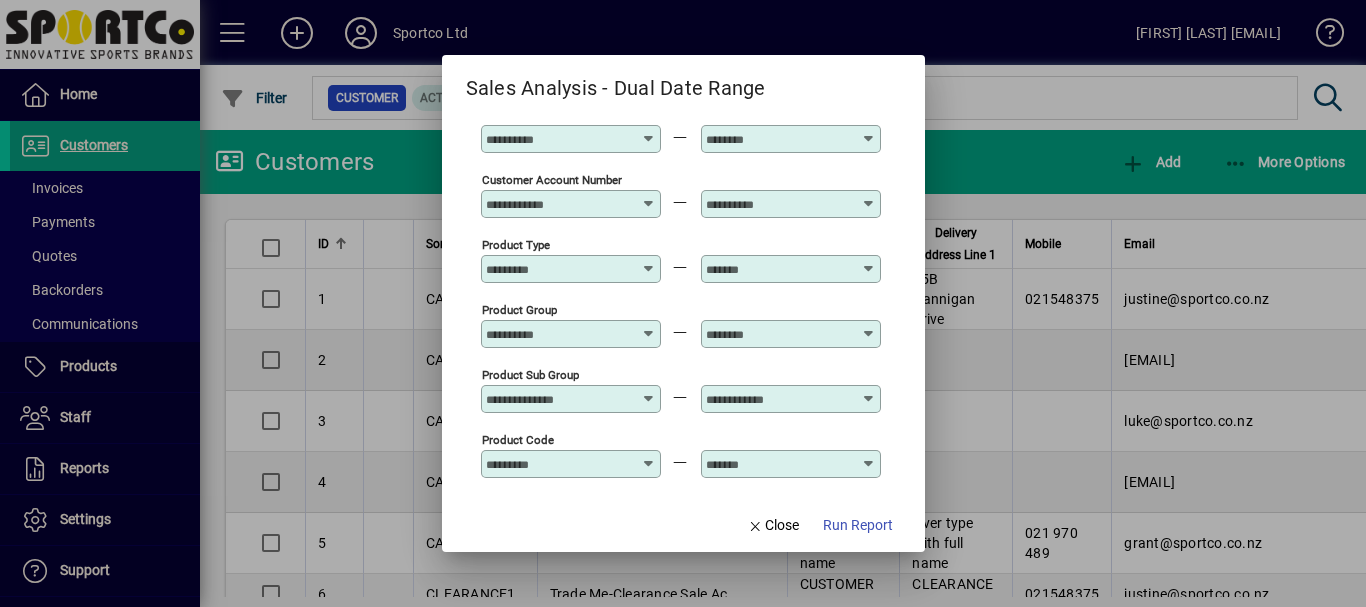 scroll, scrollTop: 209, scrollLeft: 0, axis: vertical 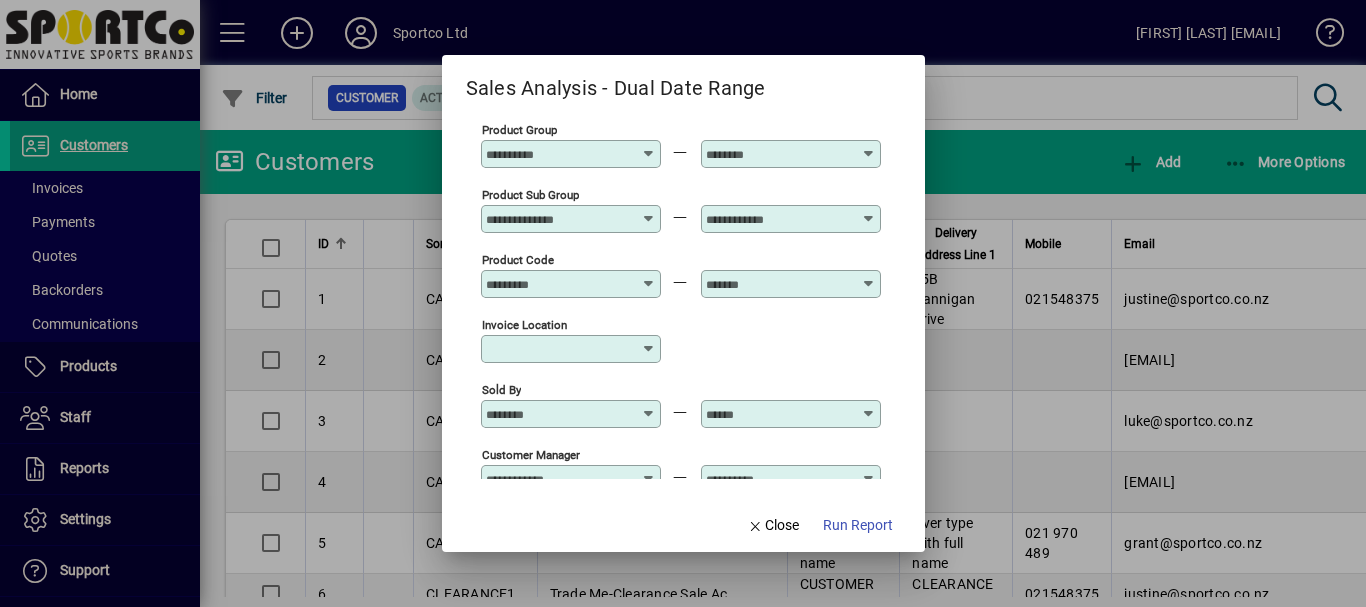 click at bounding box center [649, 349] 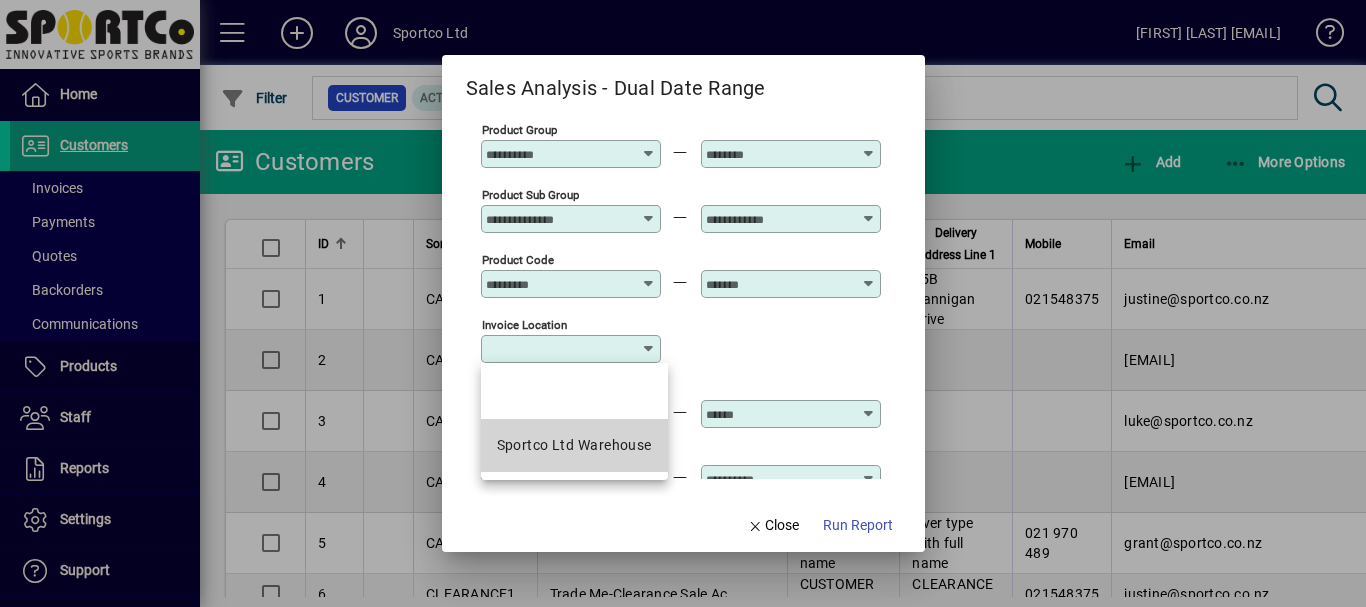 click on "Sportco Ltd Warehouse" at bounding box center (574, 445) 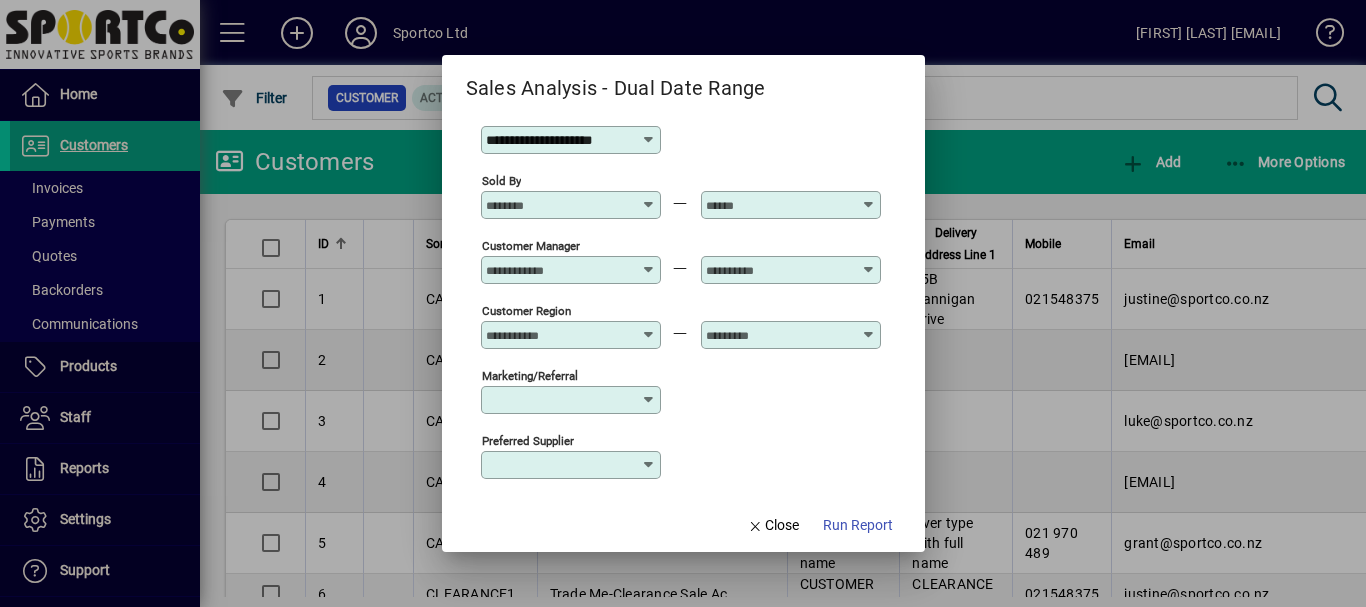 scroll, scrollTop: 607, scrollLeft: 0, axis: vertical 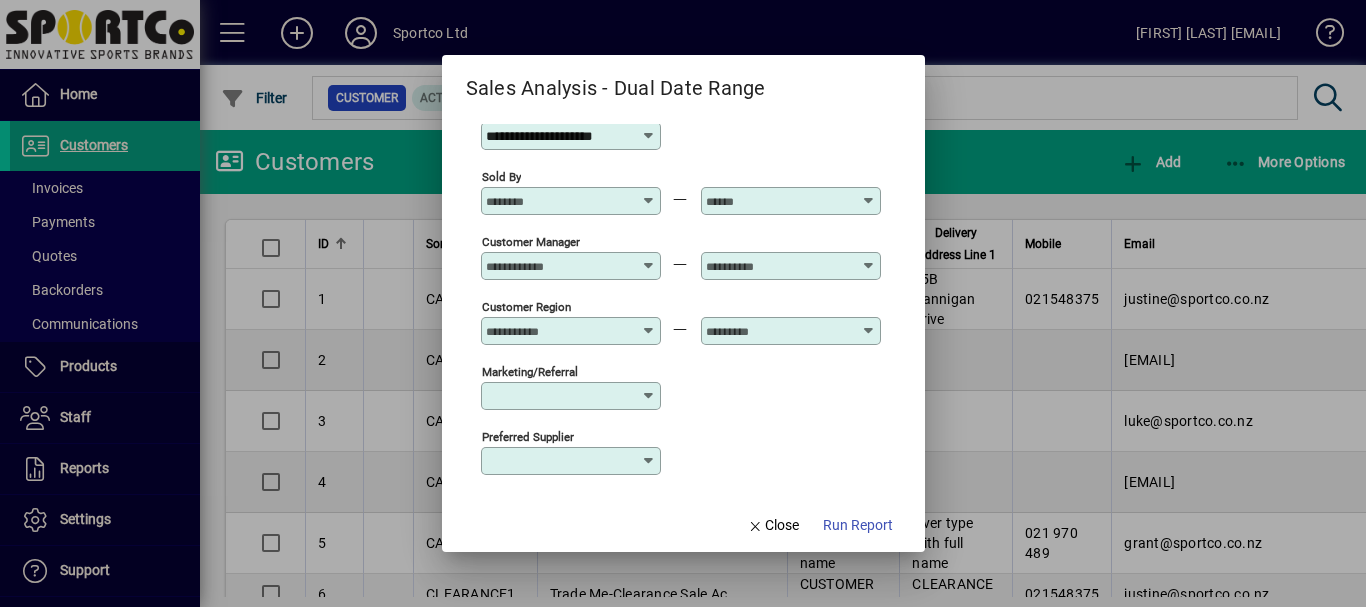 click at bounding box center (649, 323) 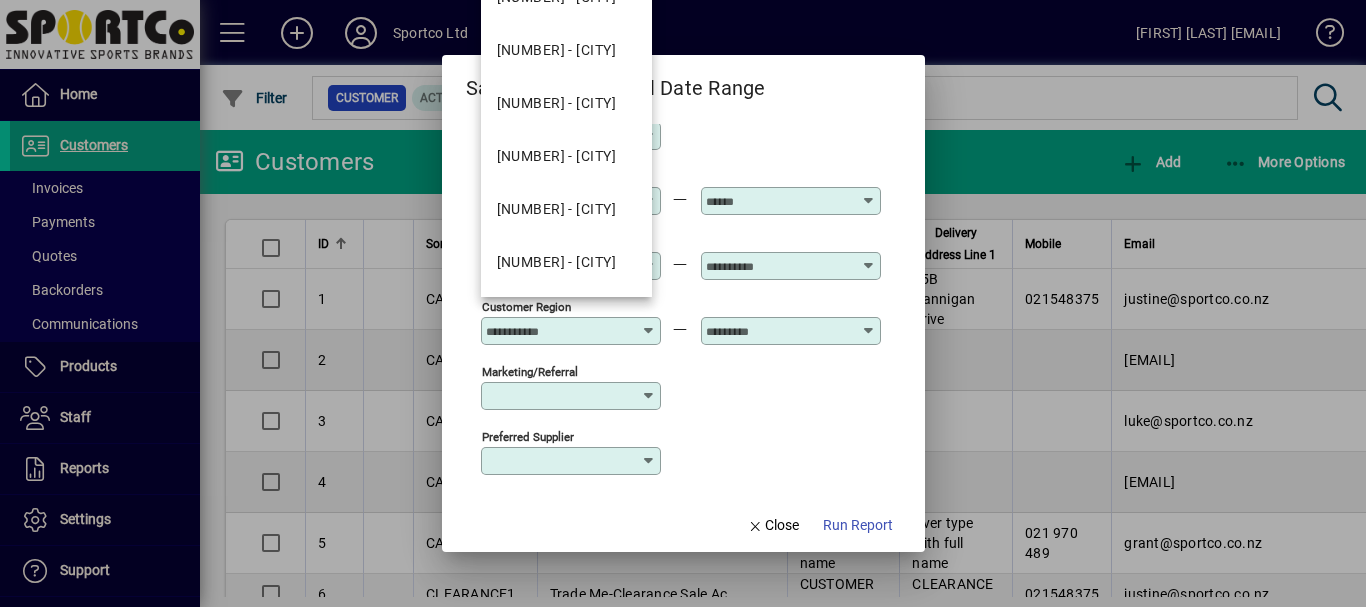 scroll, scrollTop: 4480, scrollLeft: 0, axis: vertical 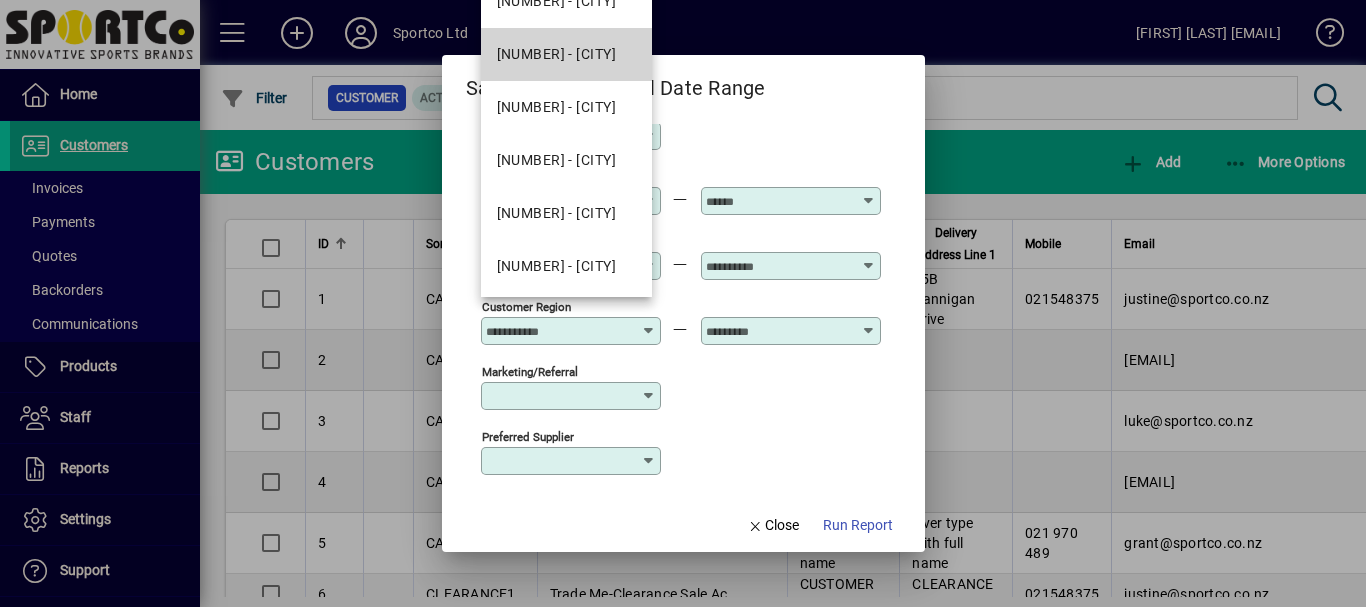 click on "[NUMBER] - [CITY]" at bounding box center (567, 54) 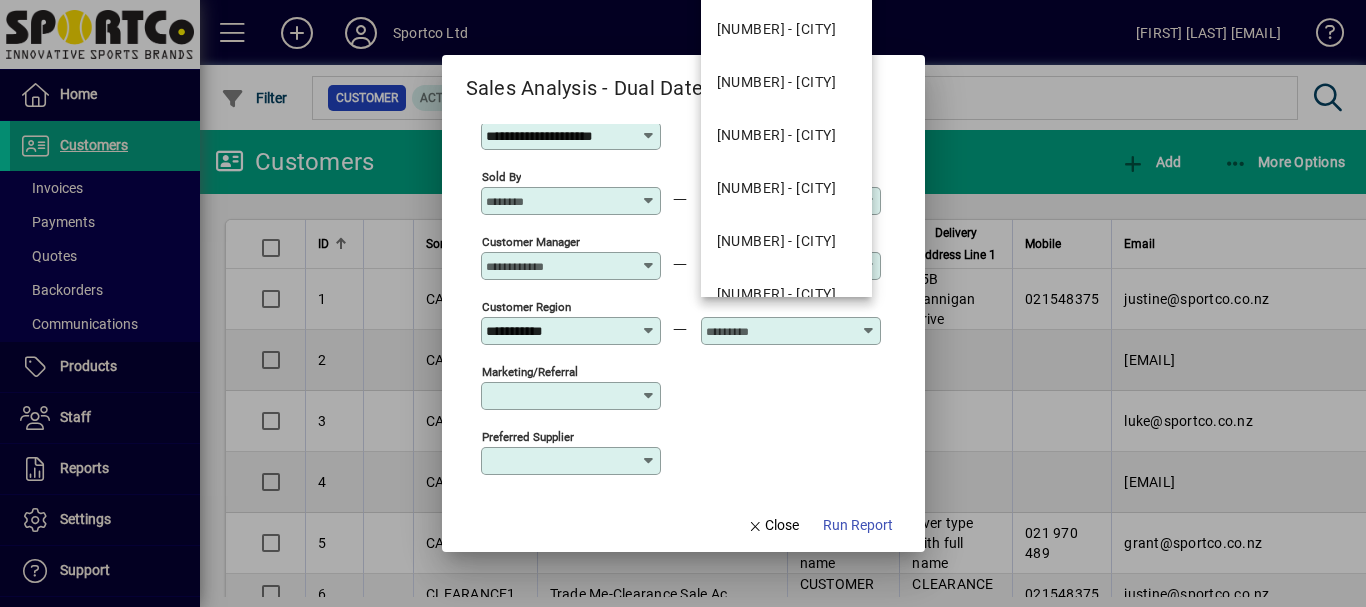 click at bounding box center [779, 331] 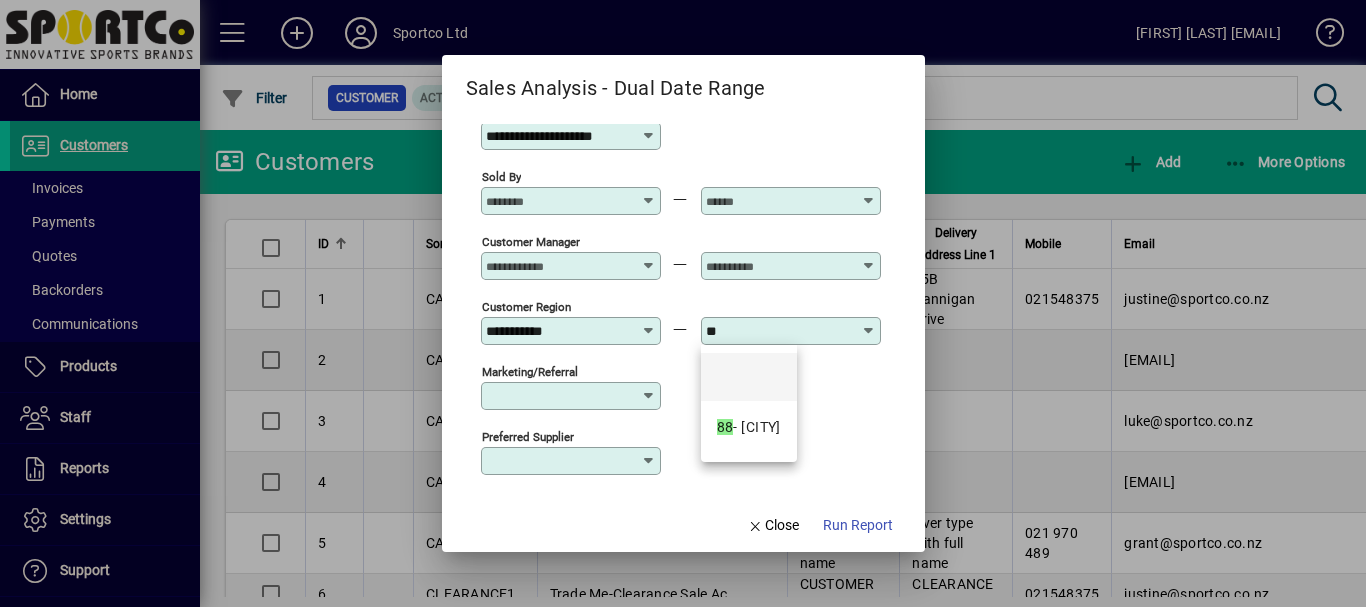 click on "[NUMBER]  - [CITY]" at bounding box center (749, 427) 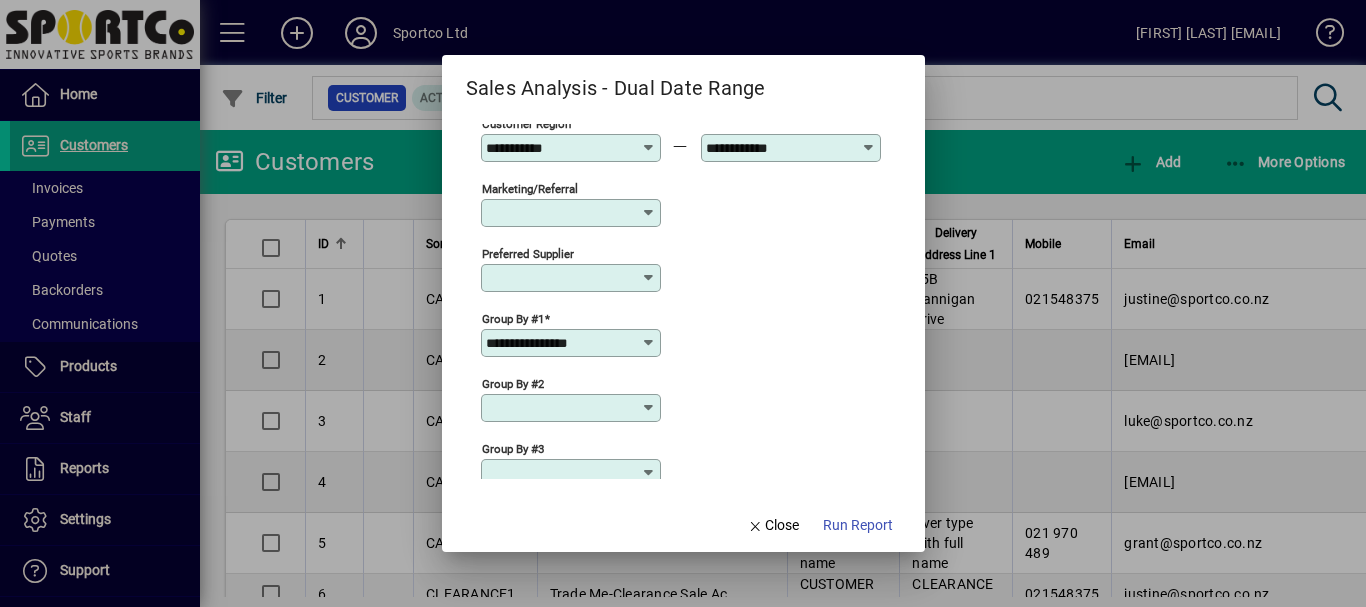 scroll, scrollTop: 820, scrollLeft: 0, axis: vertical 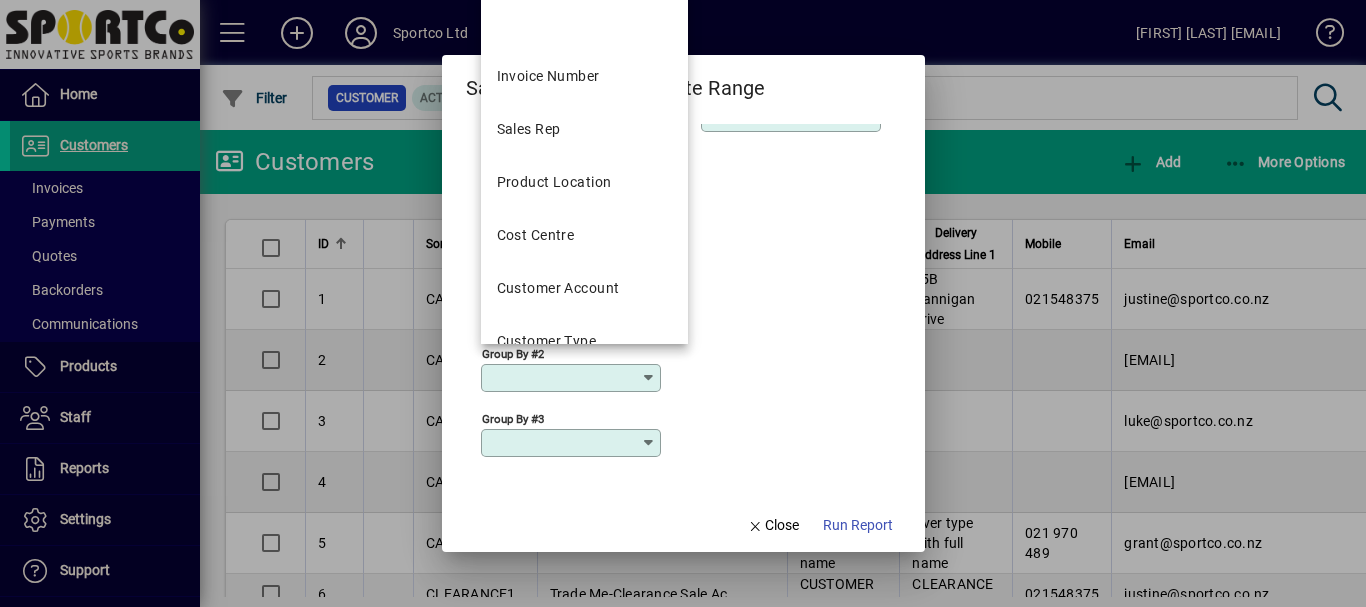 click on "Group by #2" at bounding box center [563, 378] 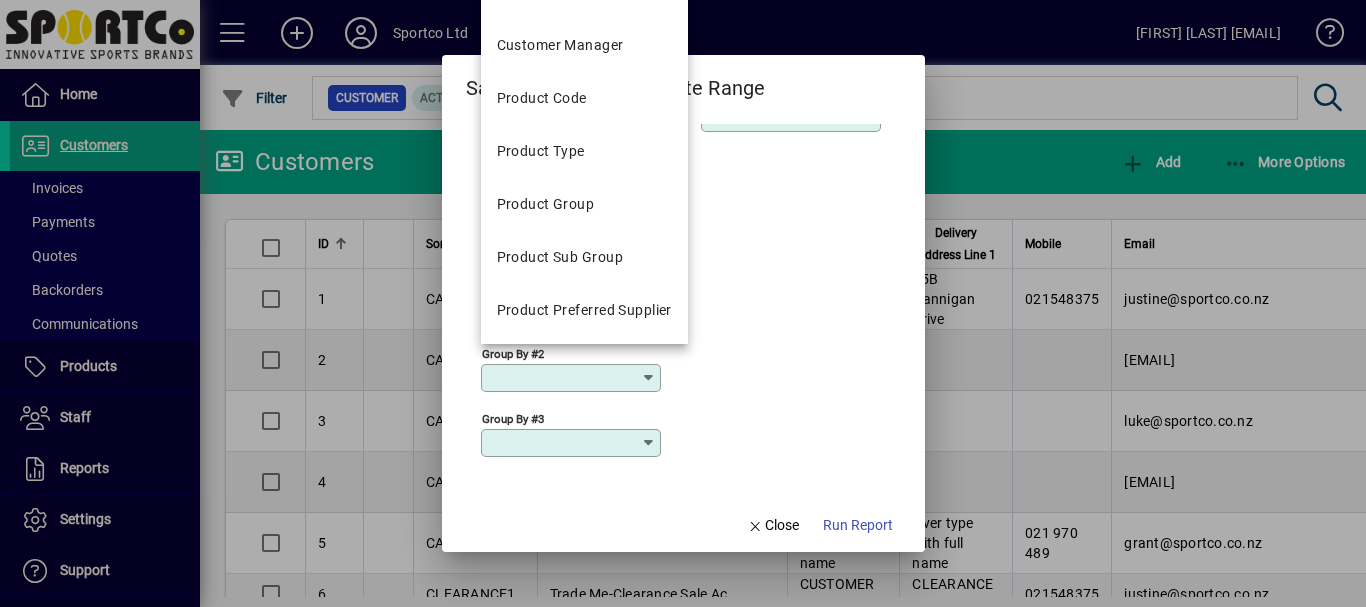 scroll, scrollTop: 567, scrollLeft: 0, axis: vertical 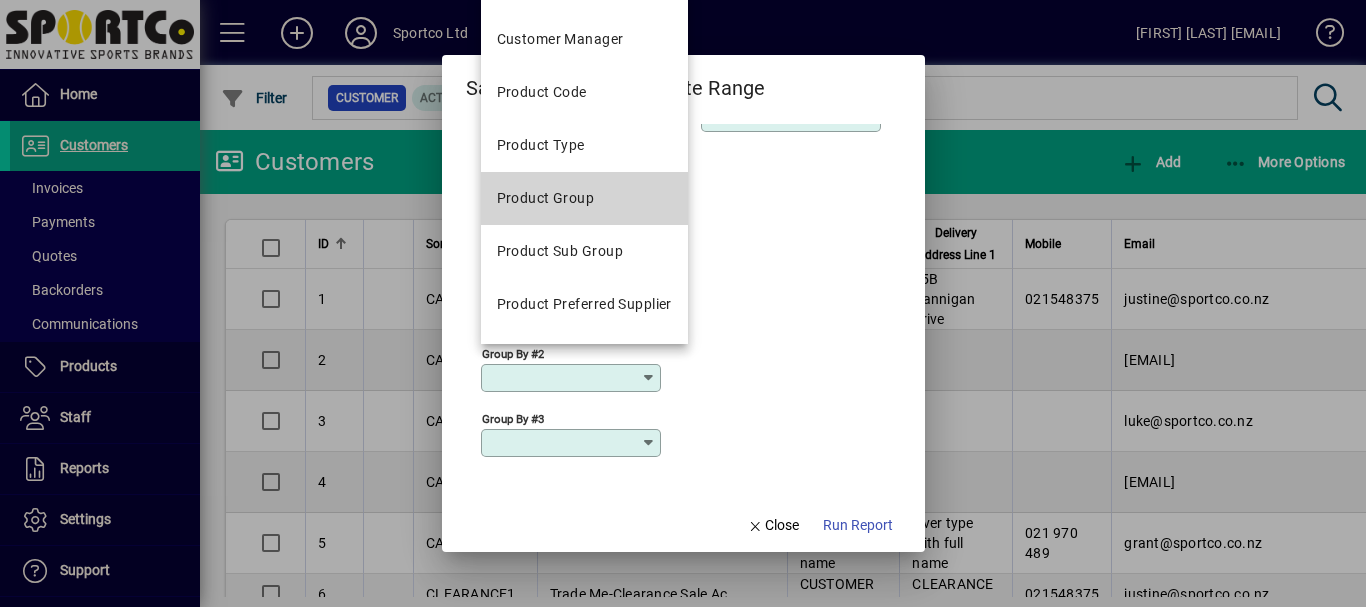 click on "Product Group" at bounding box center (584, 198) 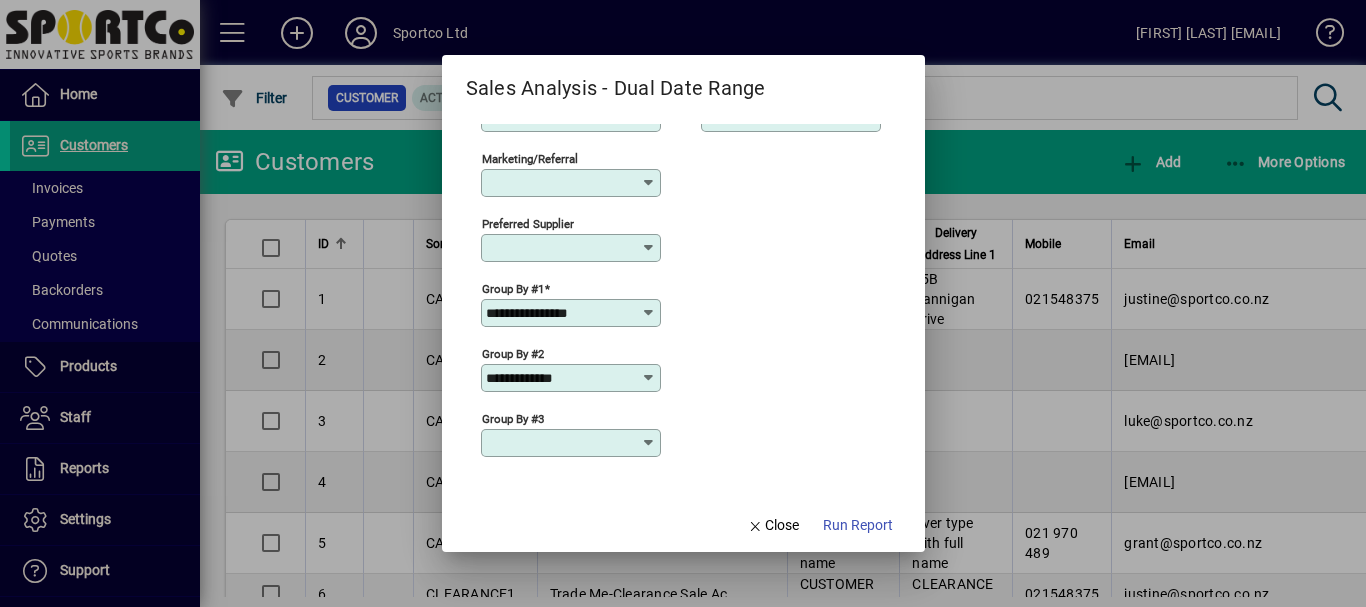 click at bounding box center [649, 443] 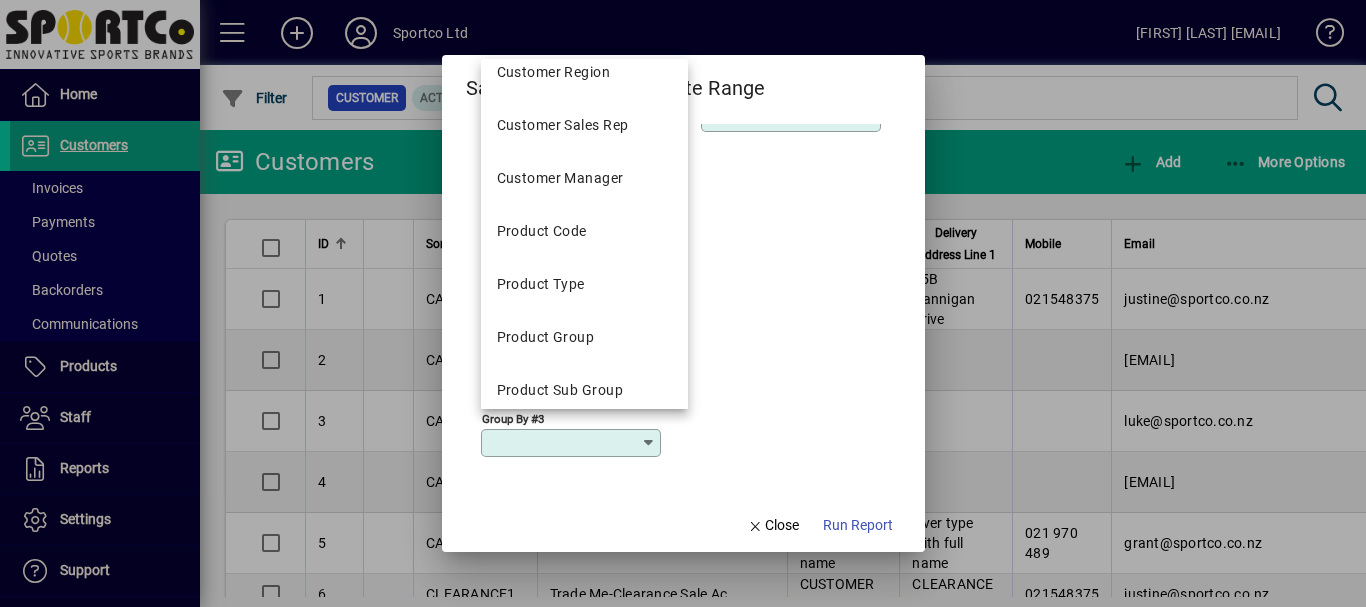 scroll, scrollTop: 480, scrollLeft: 0, axis: vertical 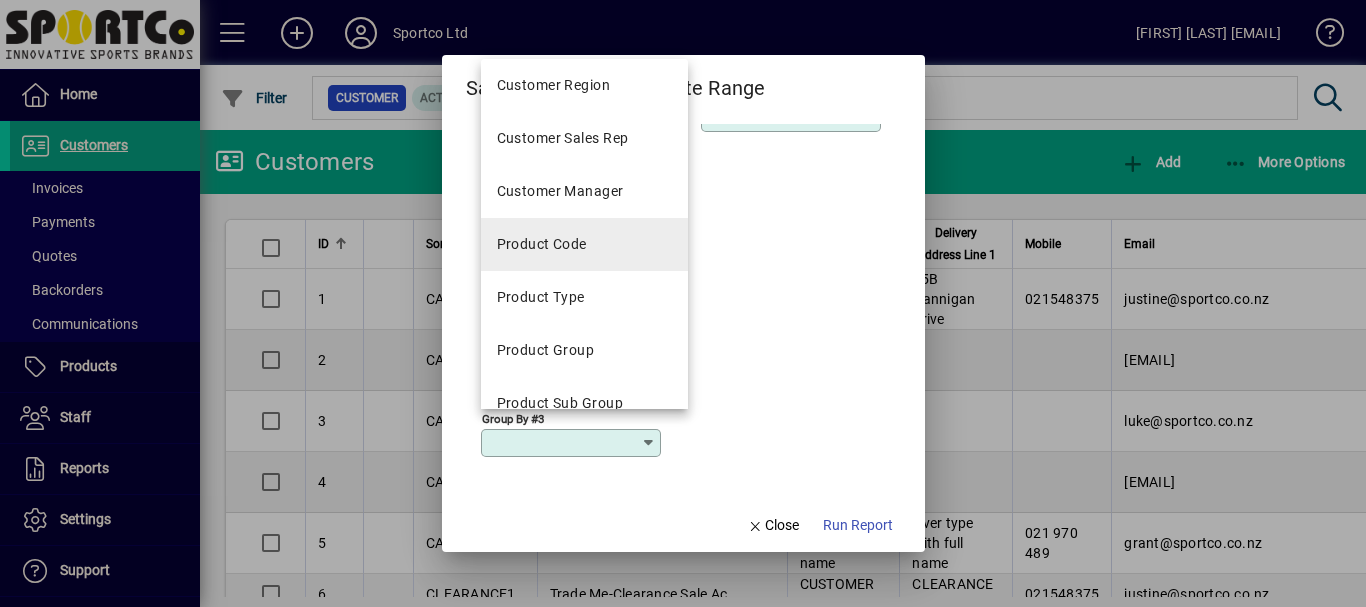 click on "Product Code" at bounding box center (584, 244) 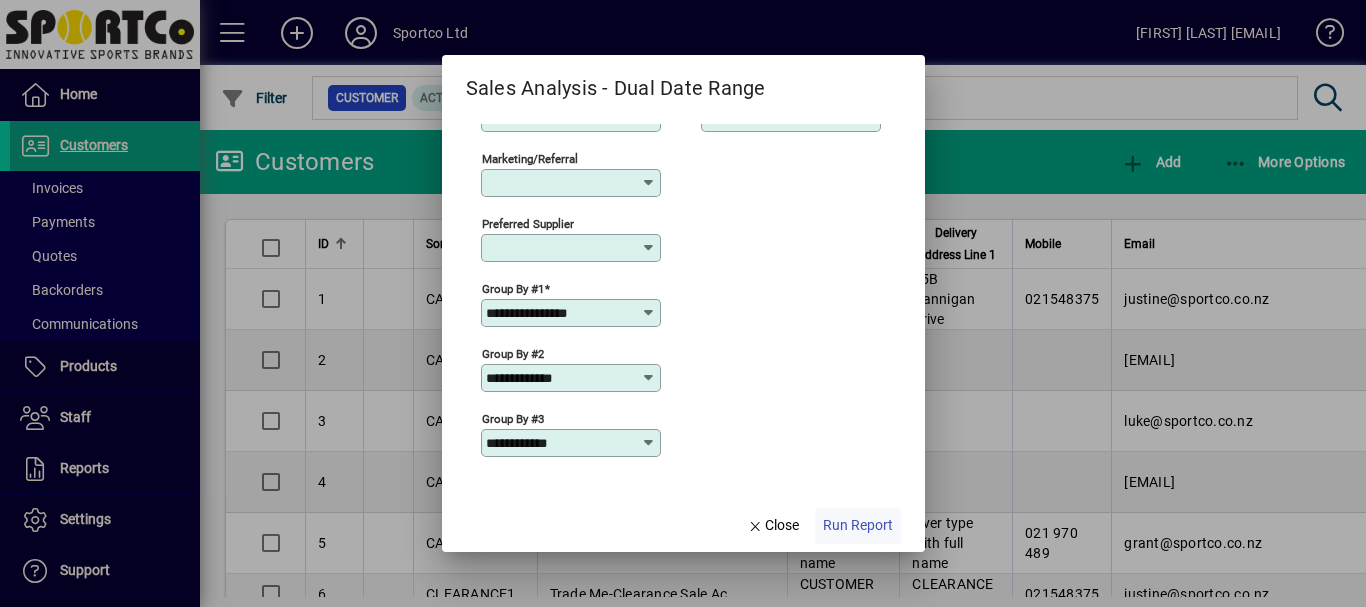 click on "Run Report" 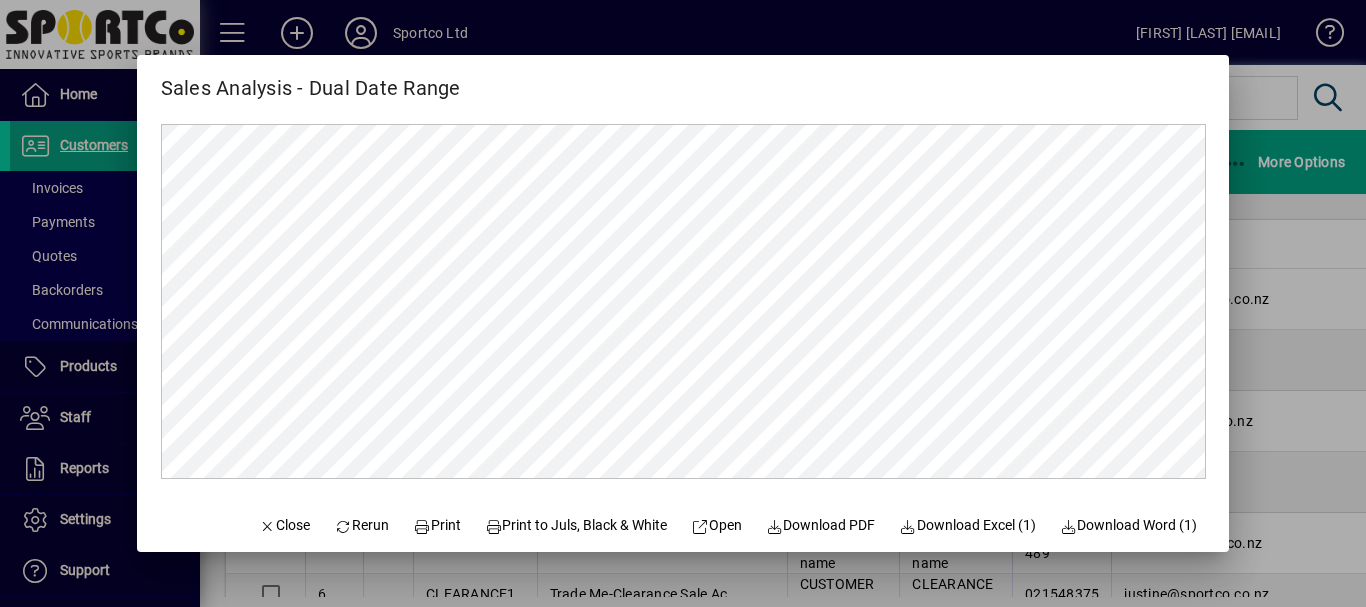 scroll, scrollTop: 0, scrollLeft: 0, axis: both 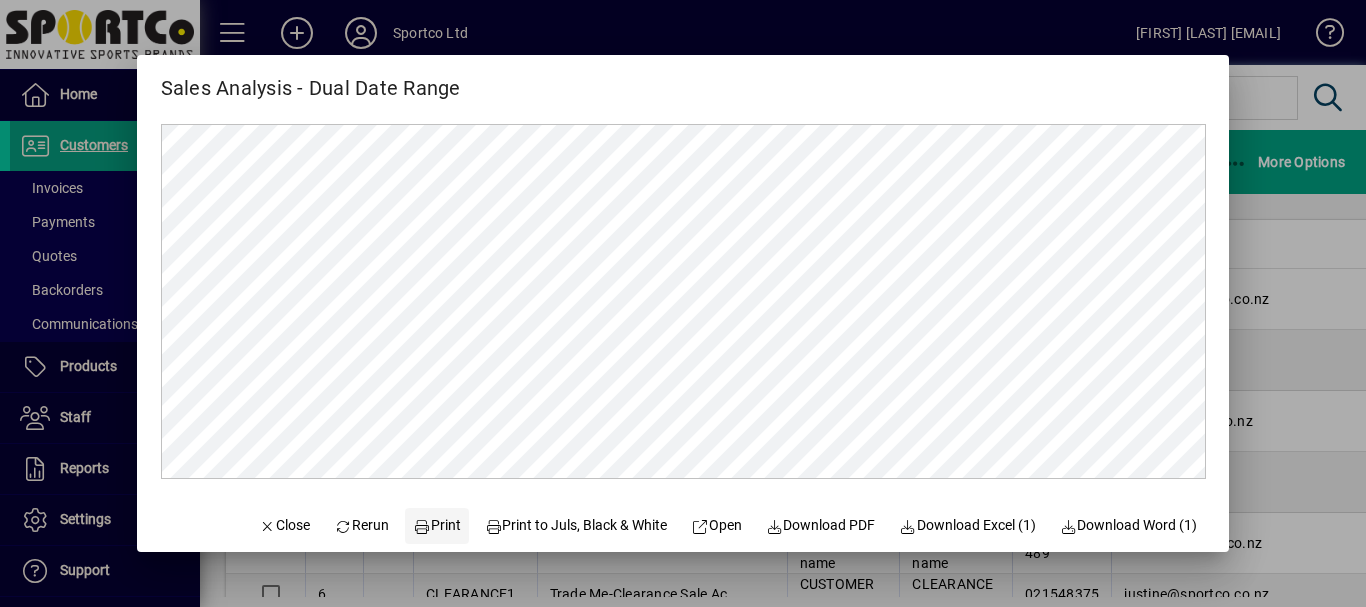 click on "Print" 